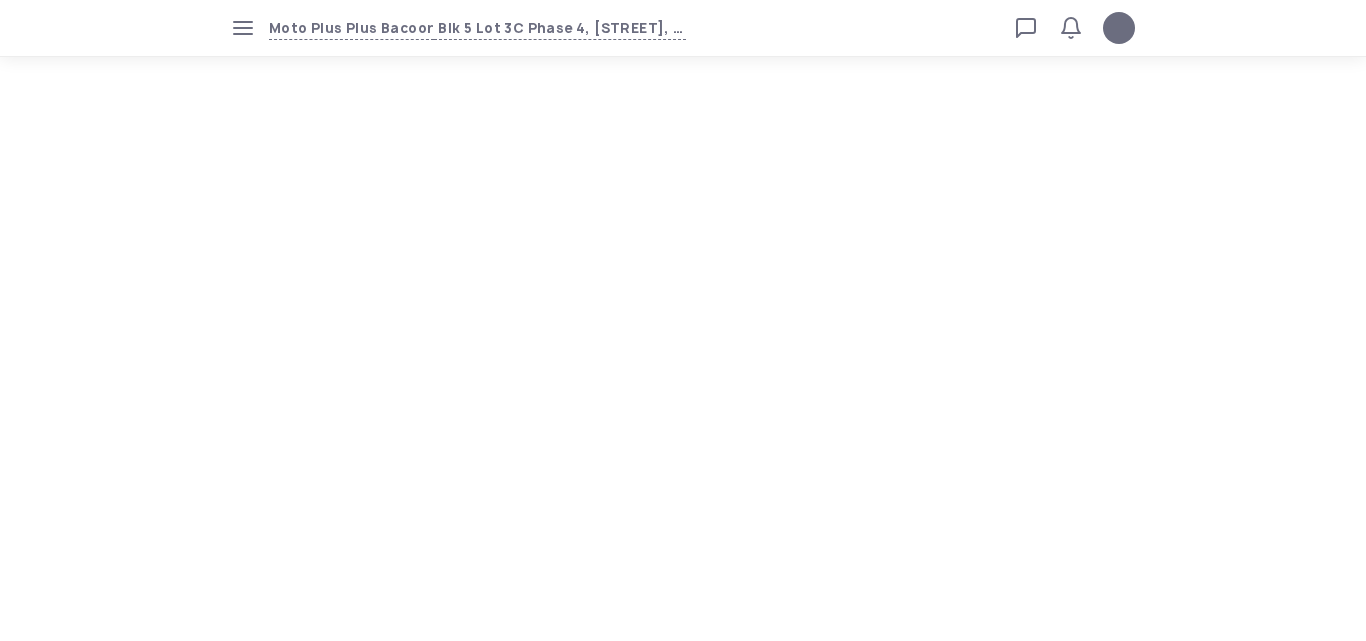 scroll, scrollTop: 0, scrollLeft: 0, axis: both 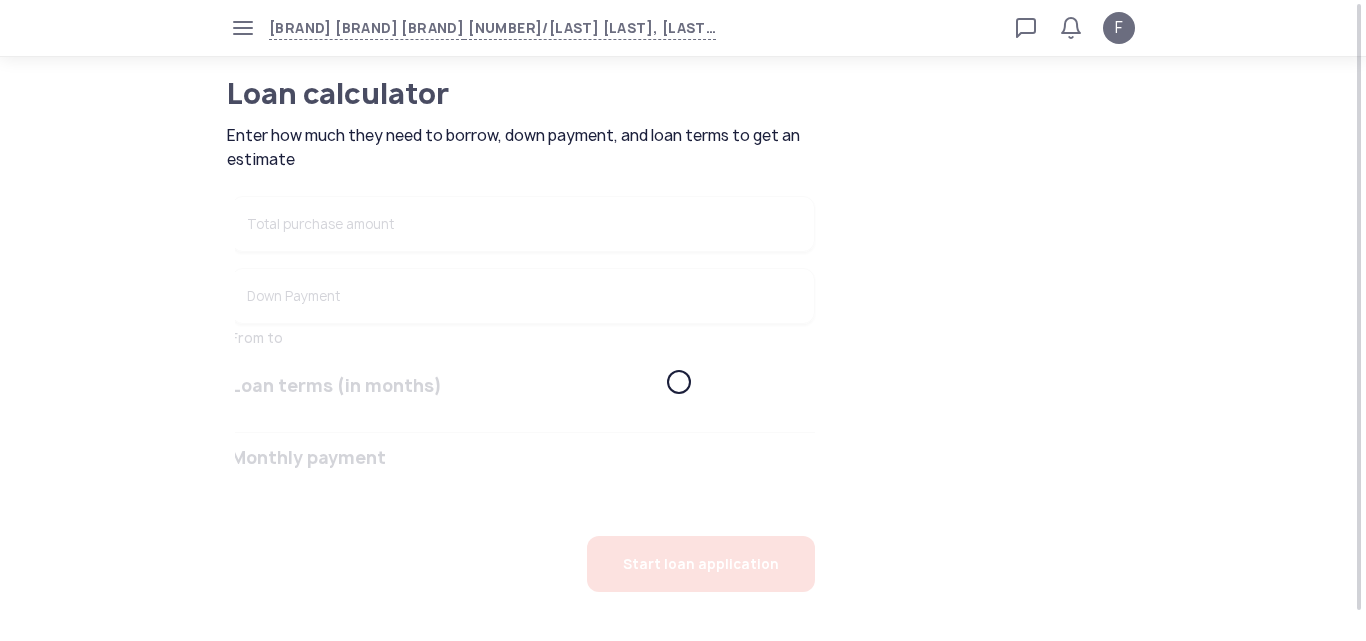 type on "******" 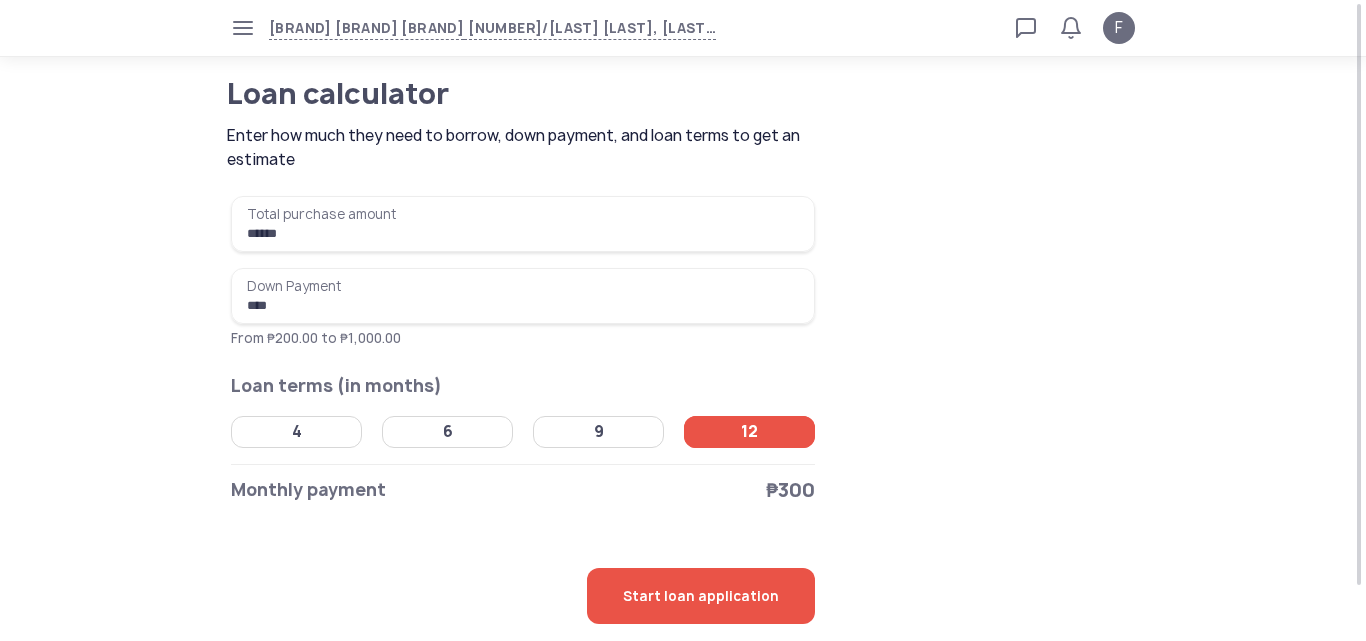 click 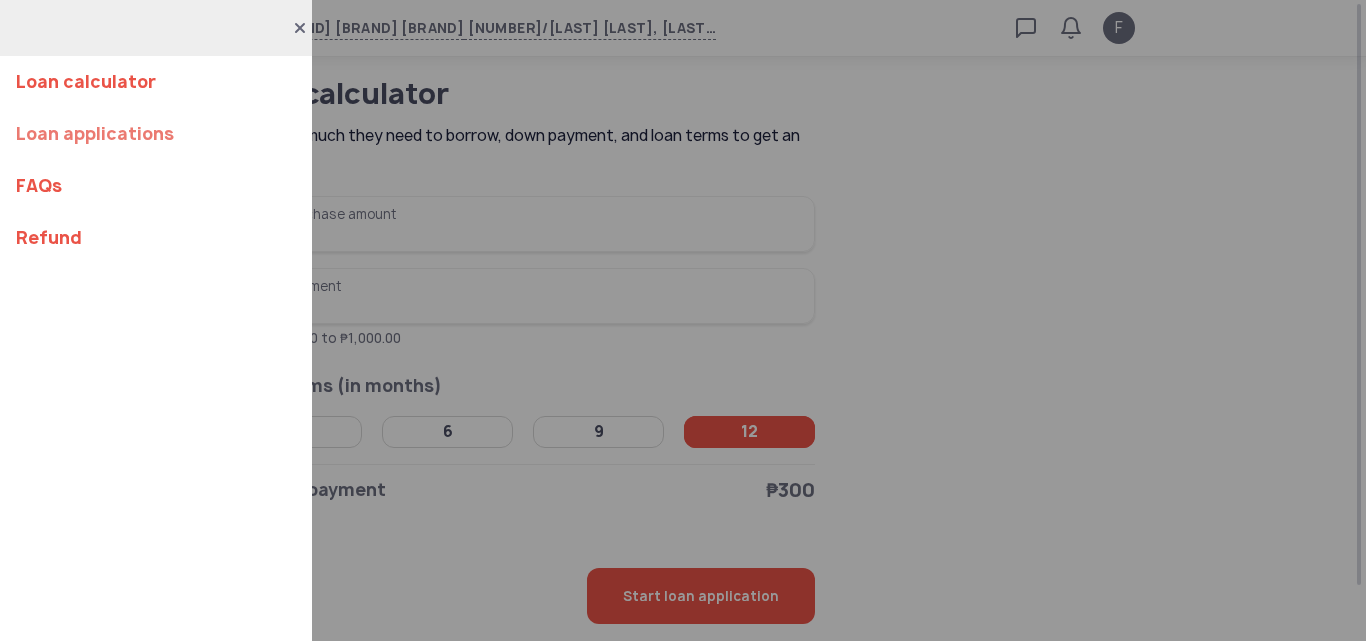 click on "Loan applications" 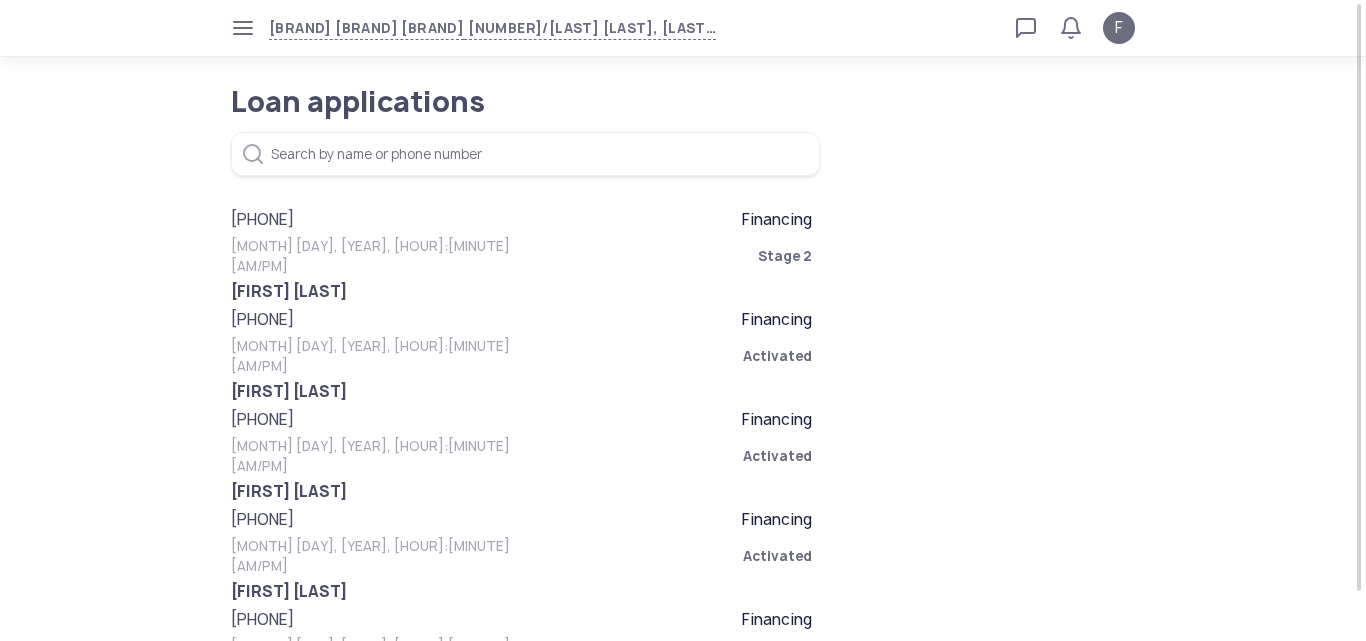 click on "[FIRST] [LAST] +63 *** *** ** ** Financing [MONTH] [DAY], [YEAR], [HOUR]:[MINUTE] [AM/PM] Stage 2" 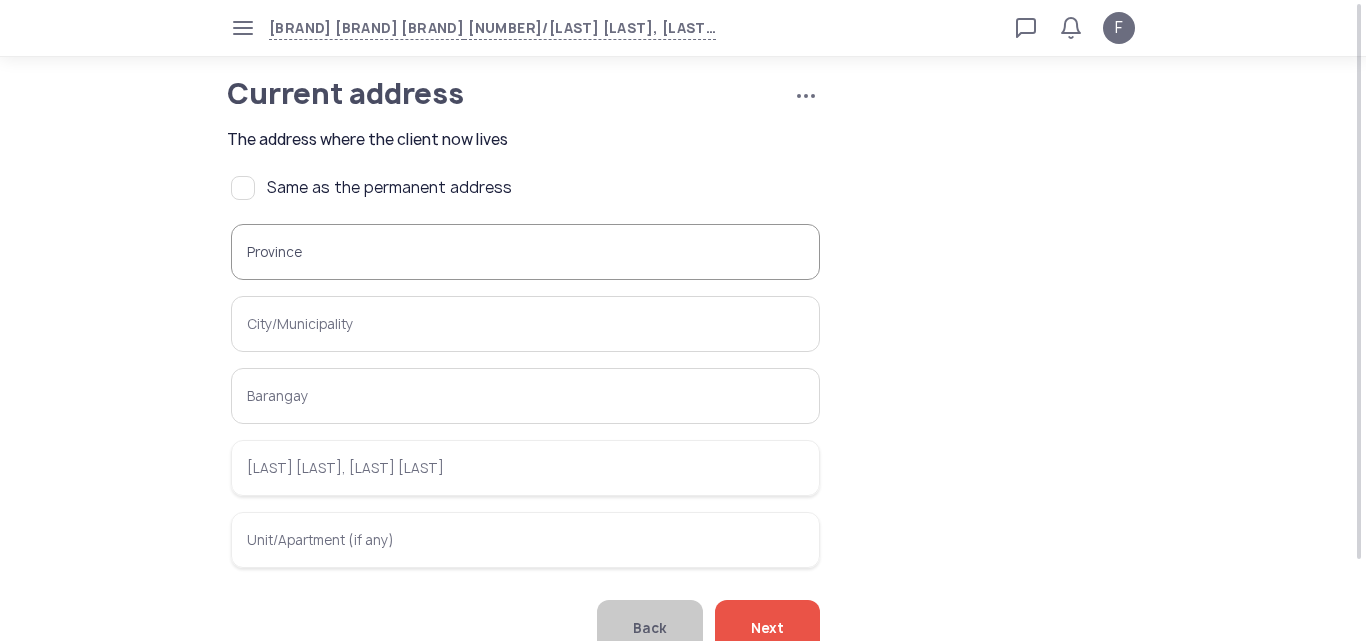 click on "Province" at bounding box center [525, 252] 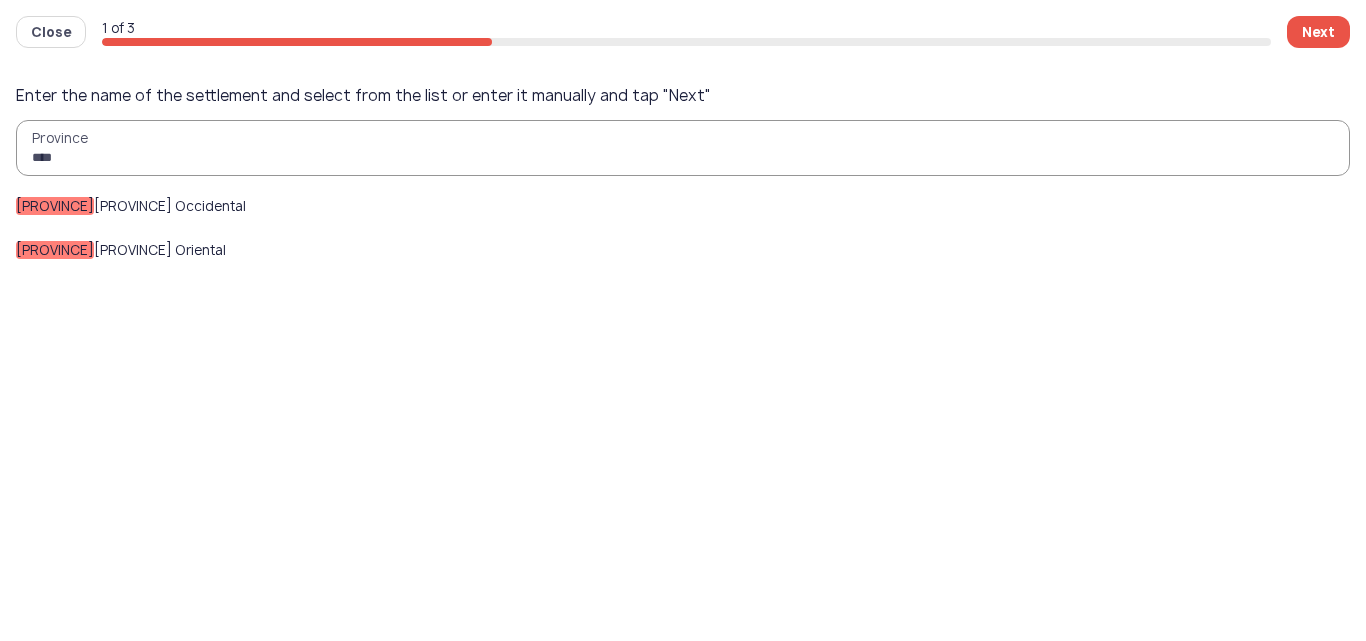 type on "****" 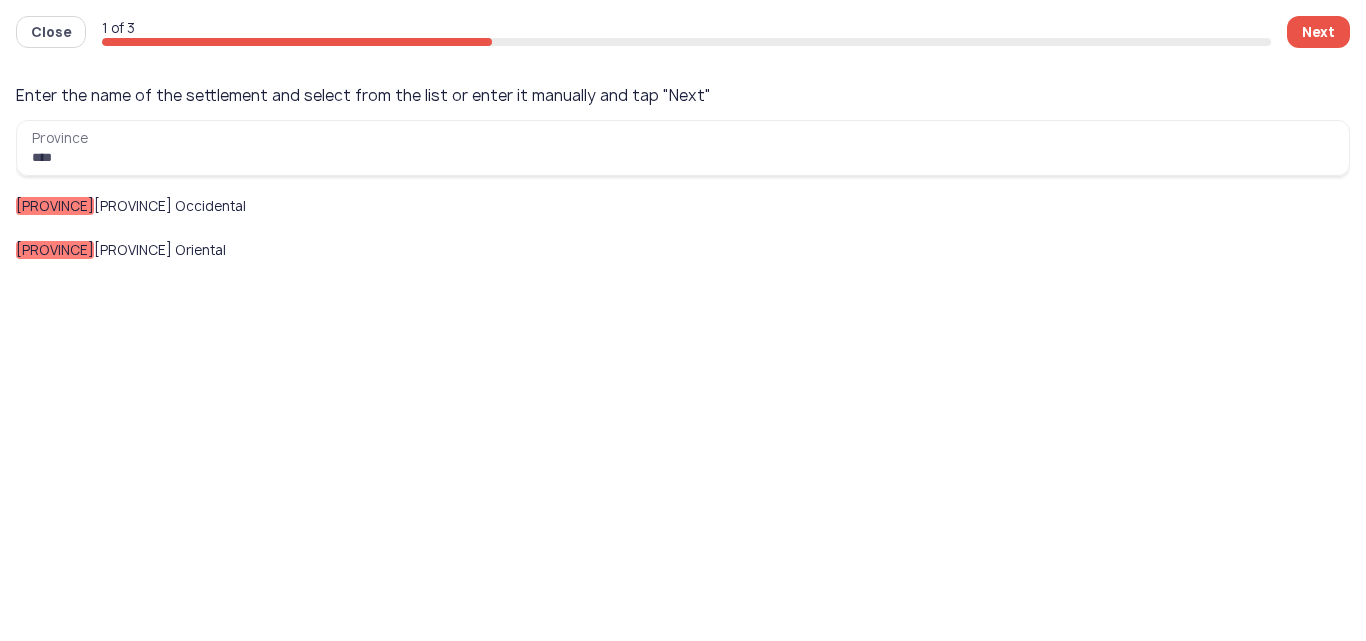 click on "[LAST] [LAST] [LAST] [LAST]" 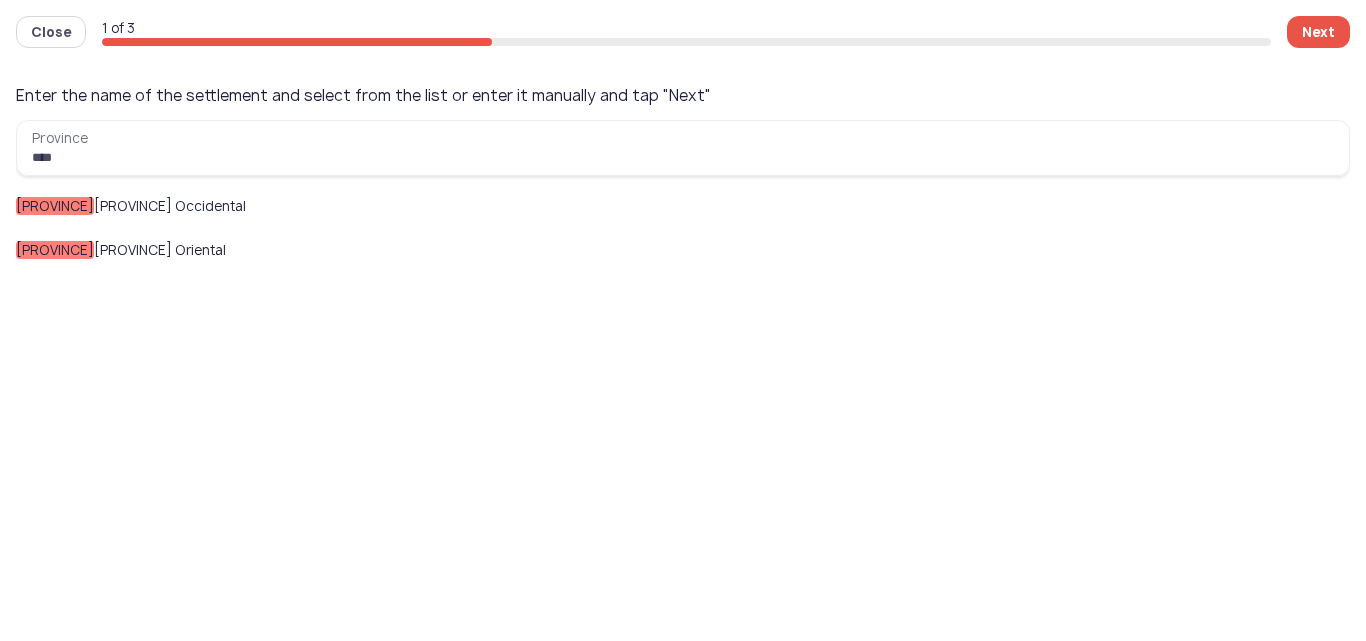 click on "[LAST] [LAST]" 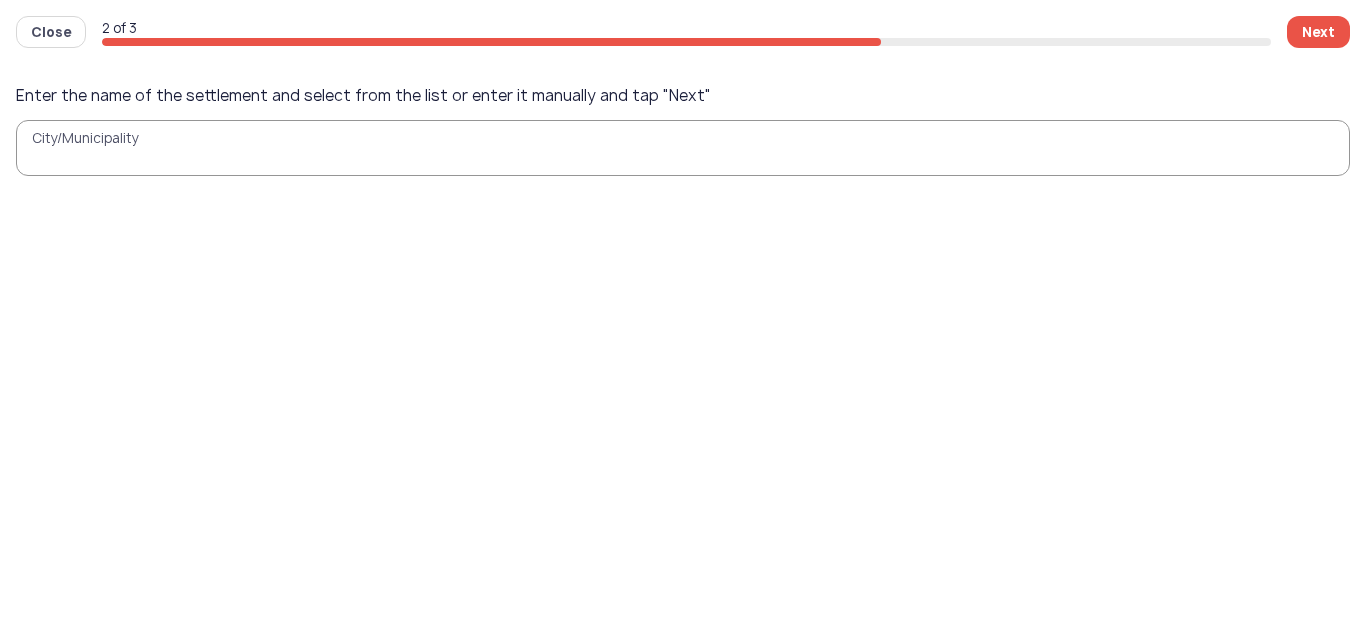 type on "*" 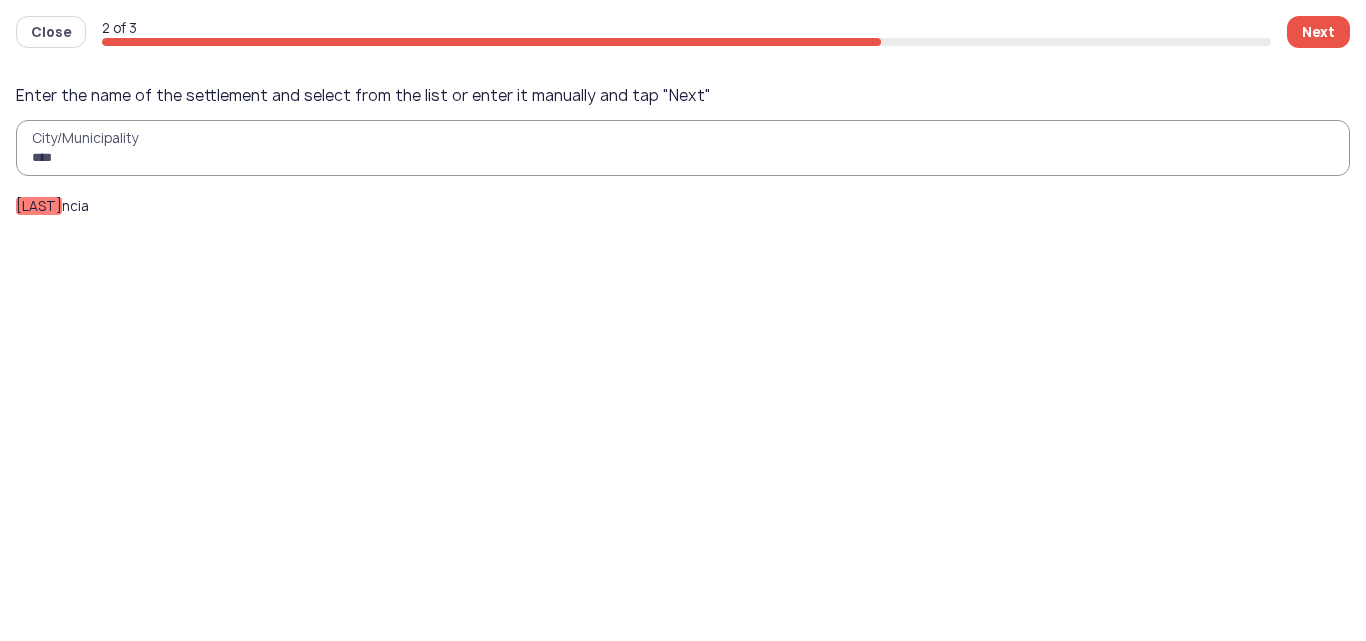 type on "****" 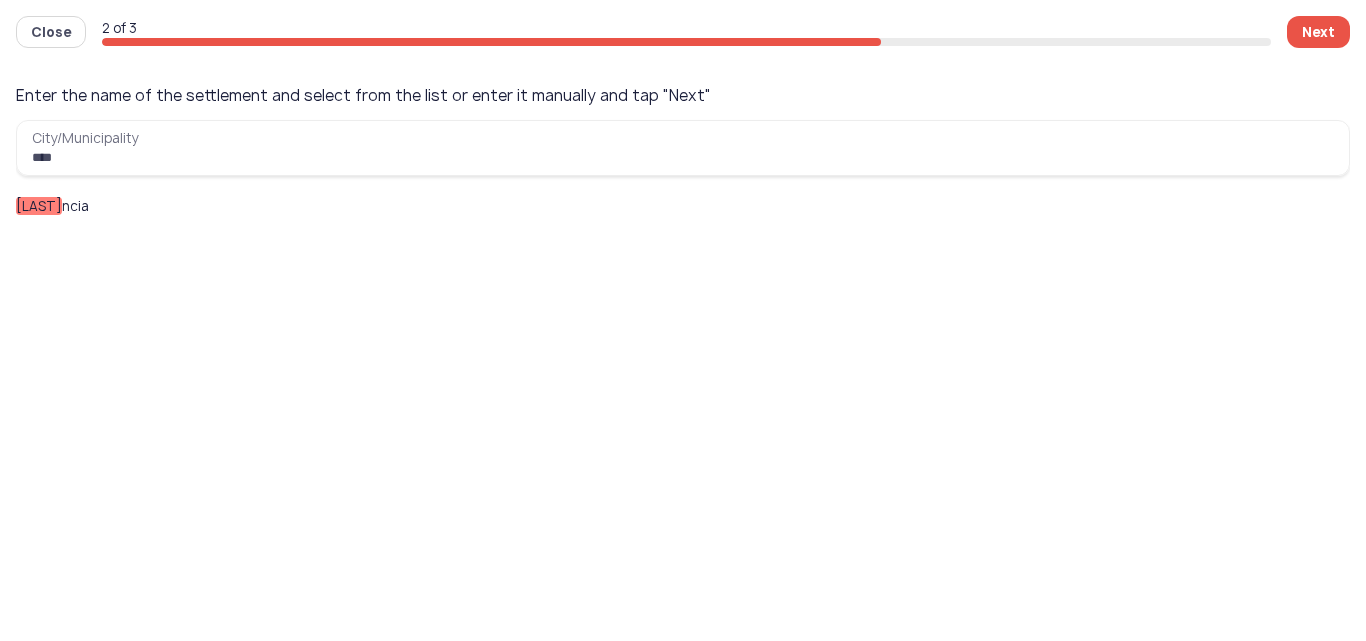 click on "[LAST] [LAST]" 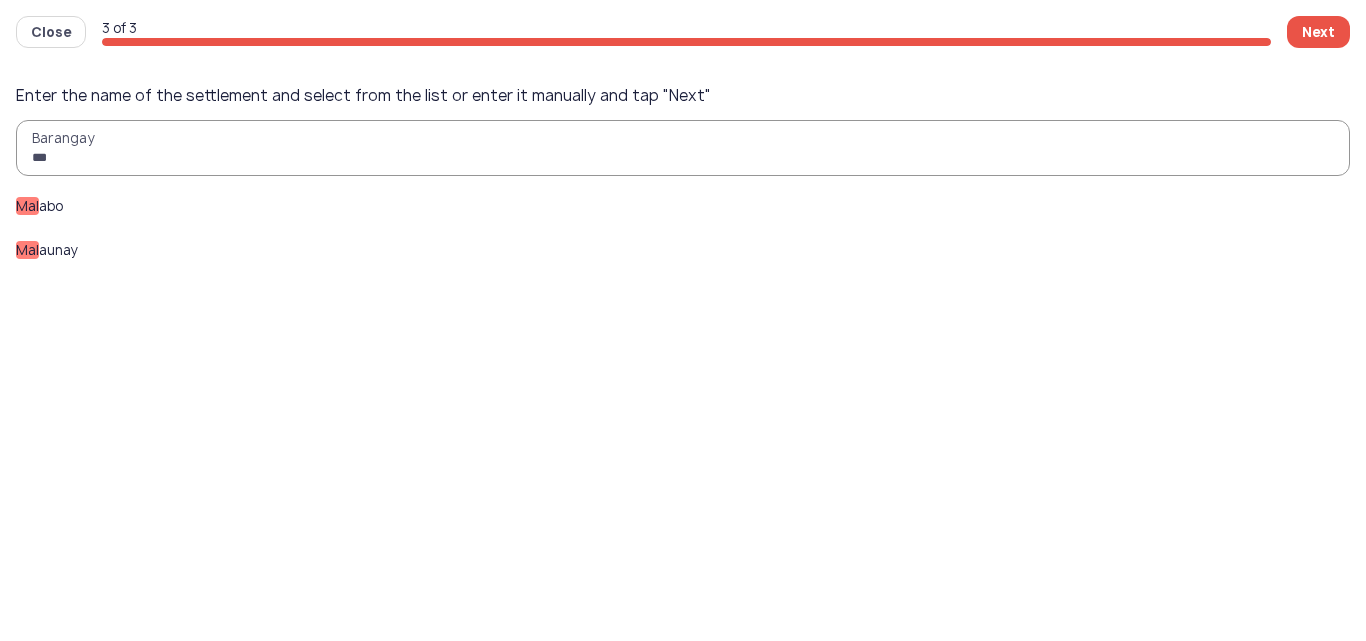 type on "***" 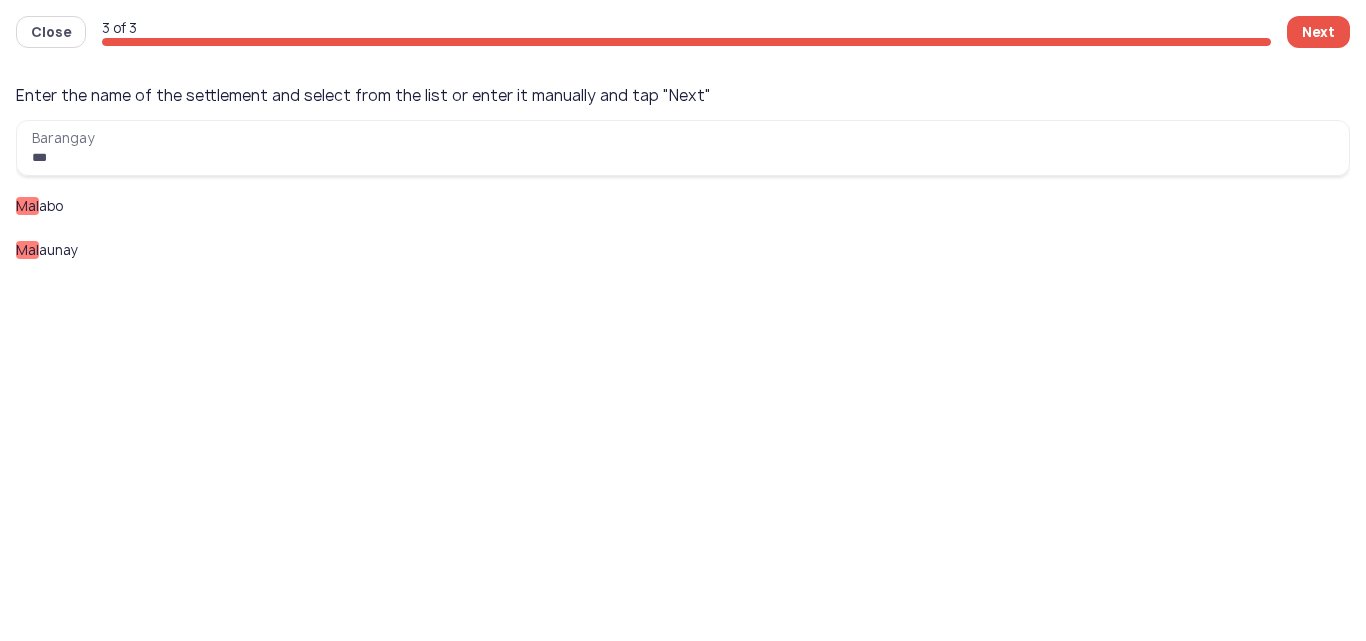 click on "[FIRST] [LAST]" 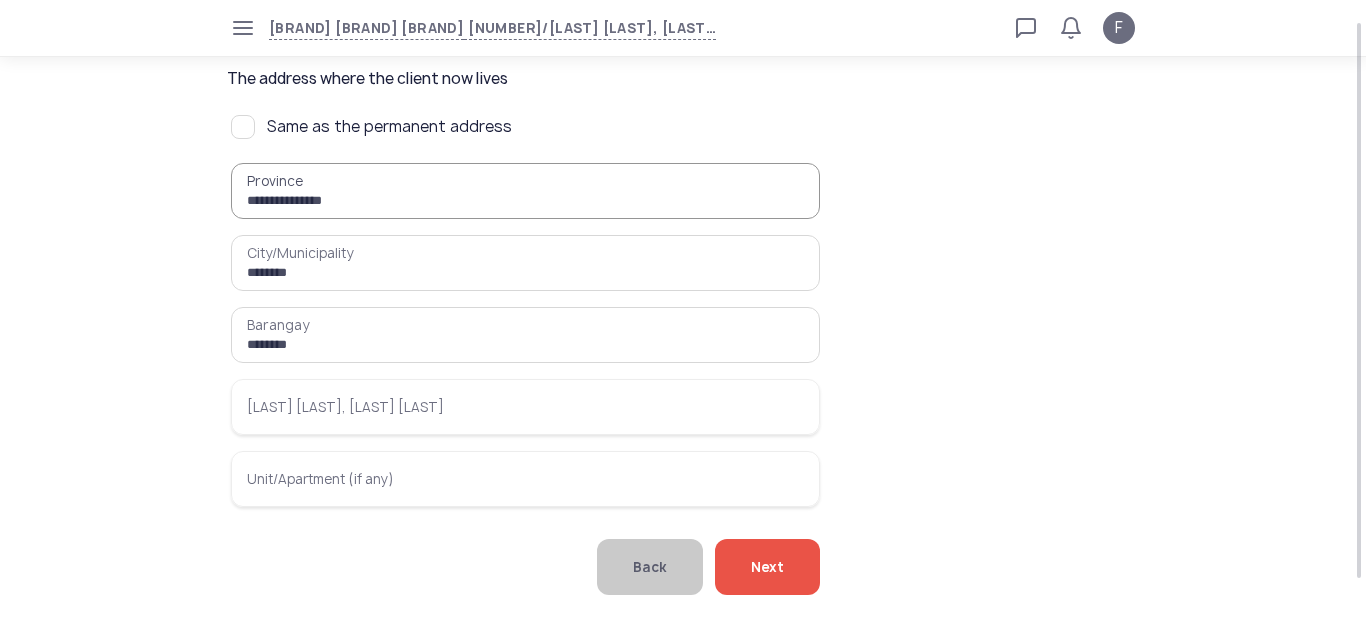 scroll, scrollTop: 91, scrollLeft: 0, axis: vertical 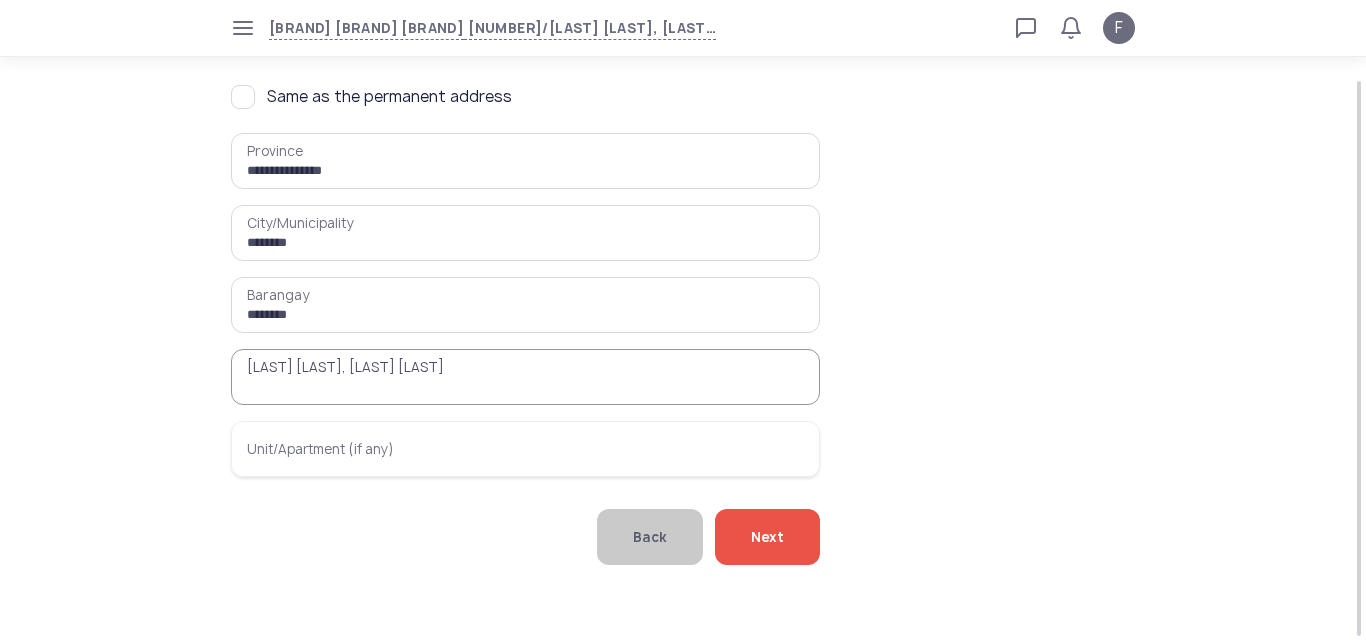 click on "[LAST] [LAST], [LAST] [LAST]" at bounding box center [525, 377] 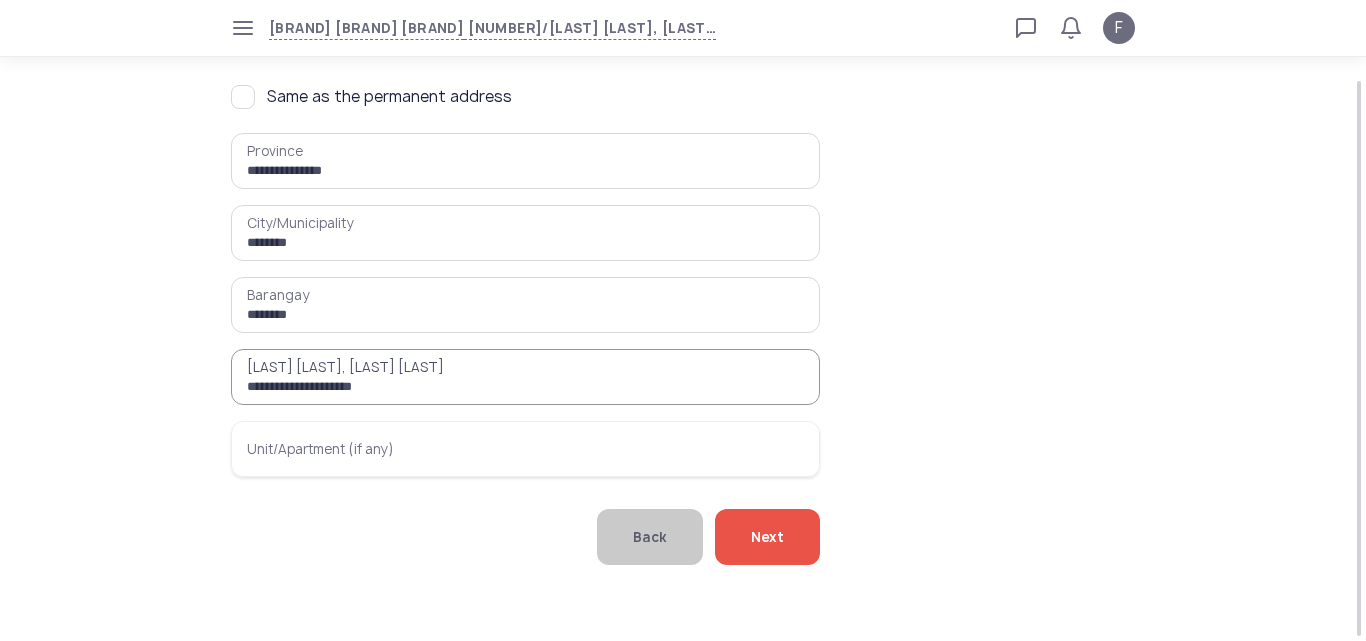 type on "**********" 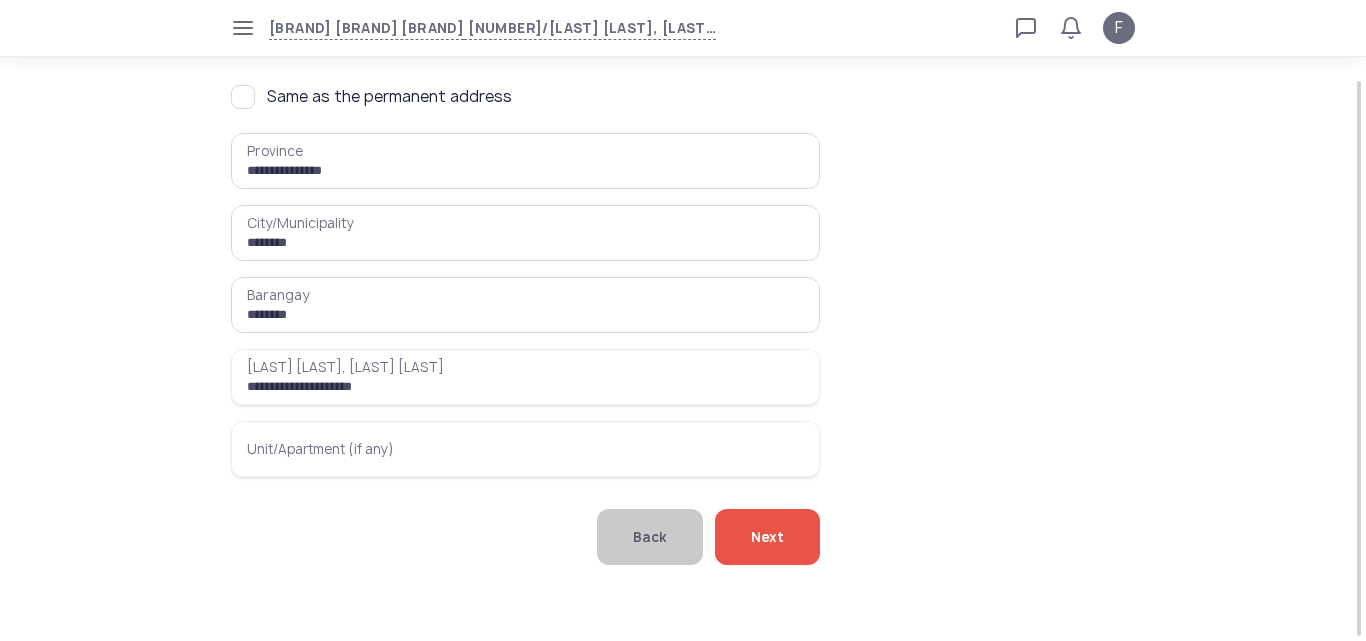 drag, startPoint x: 317, startPoint y: 386, endPoint x: 1095, endPoint y: 203, distance: 799.2327 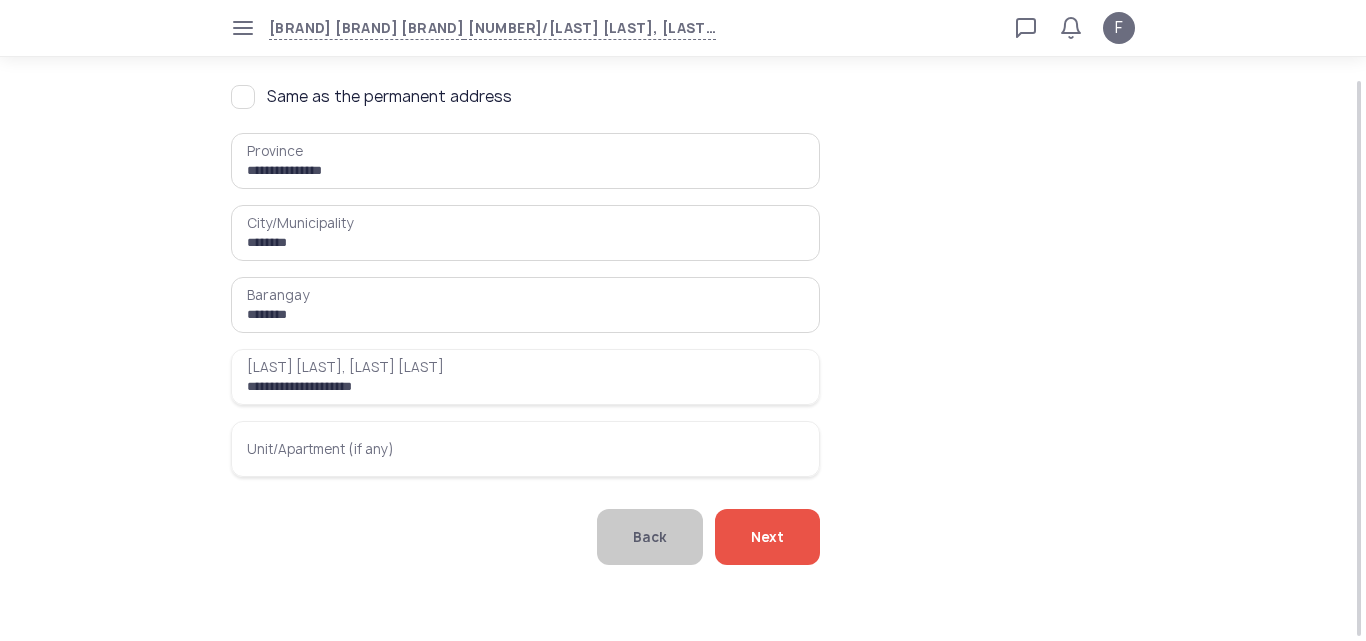 click on "Next" 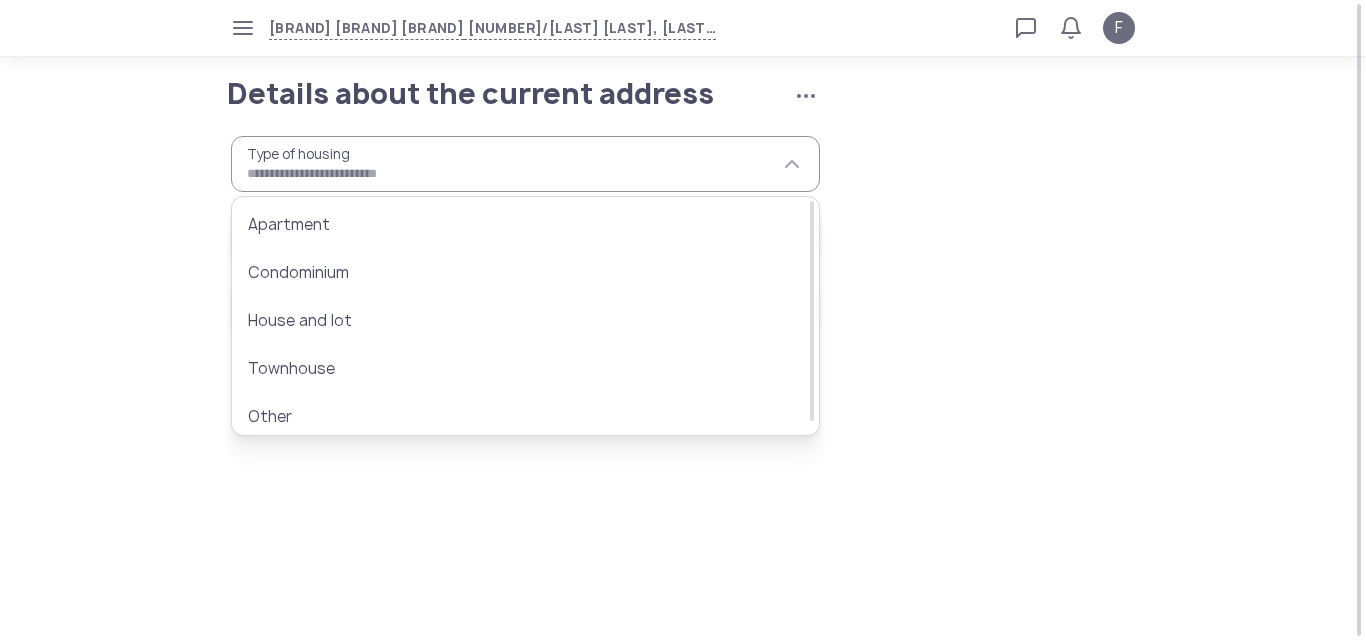 scroll, scrollTop: 0, scrollLeft: 0, axis: both 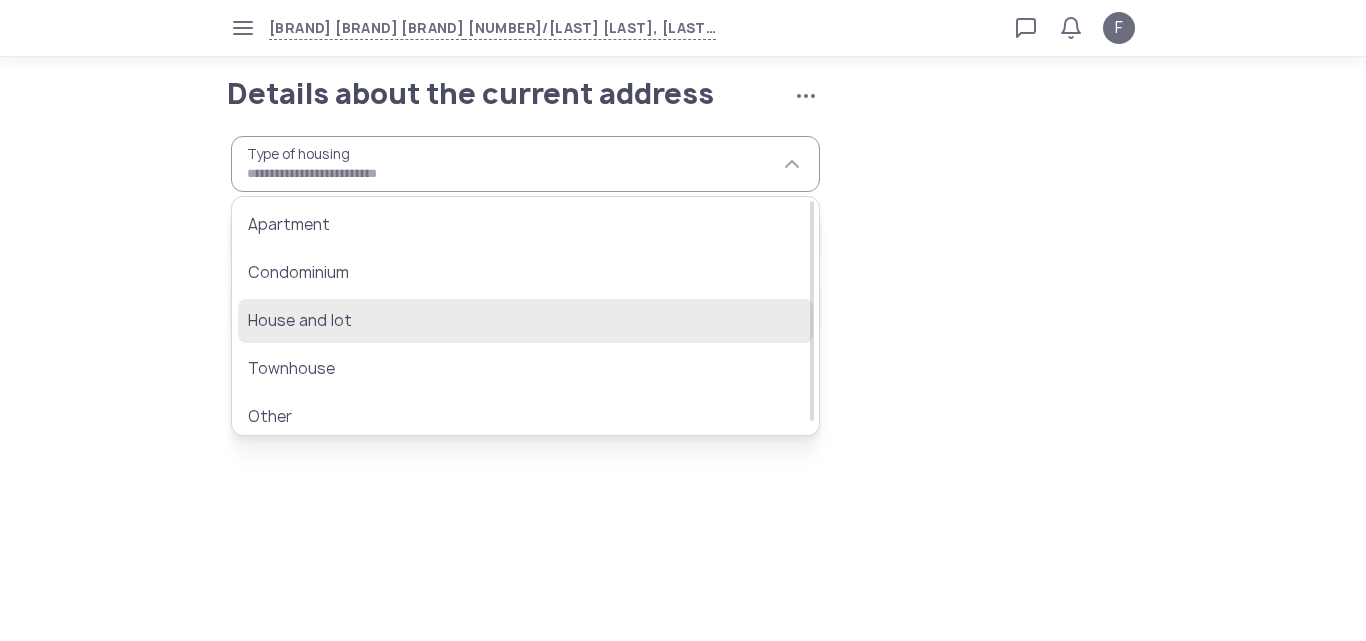 click on "House and lot" 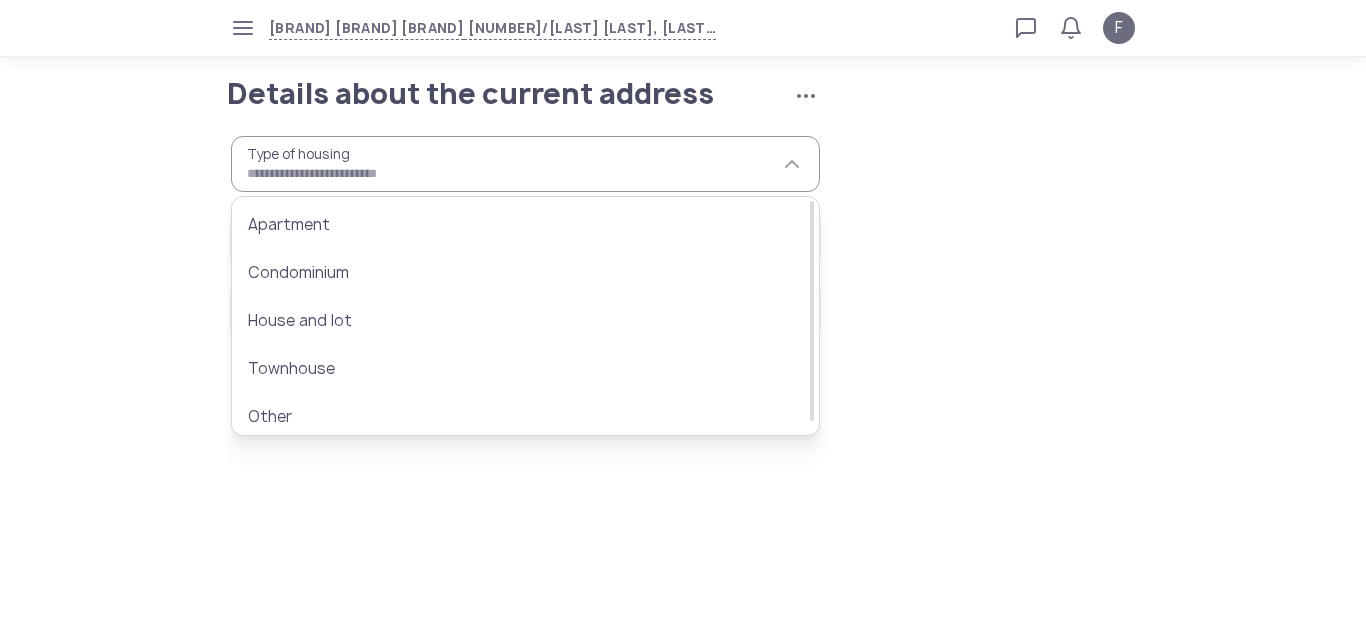 type on "**********" 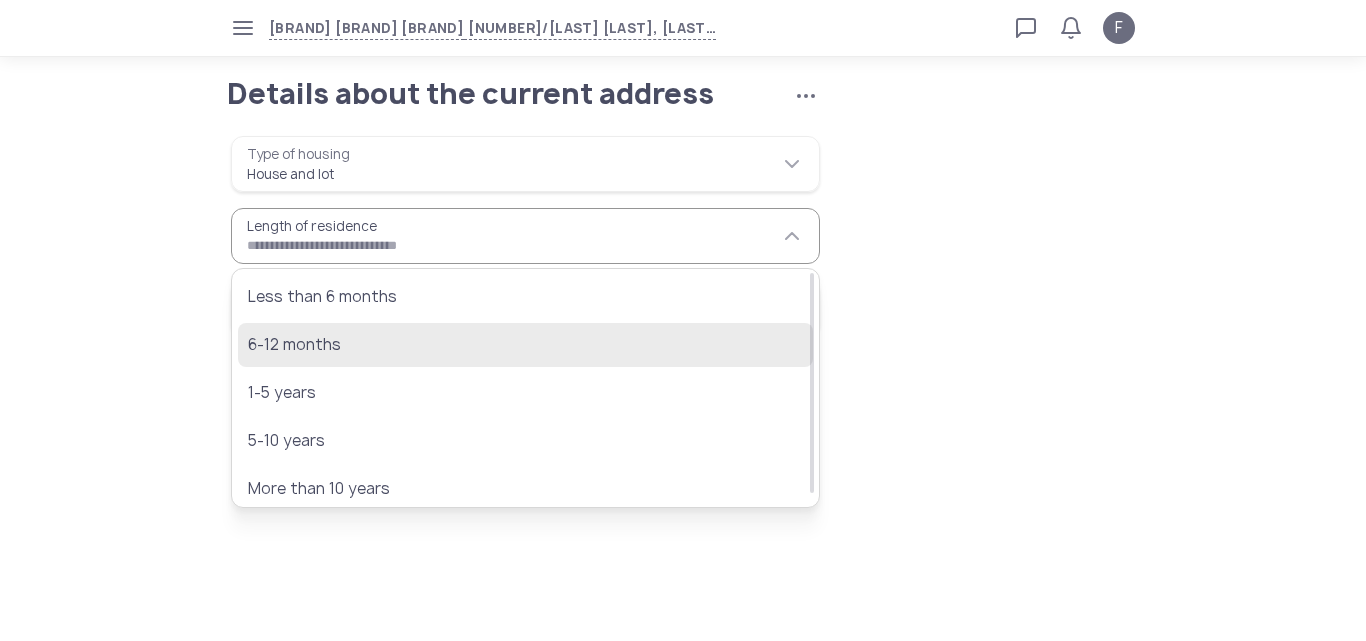 click on "6-12 months" 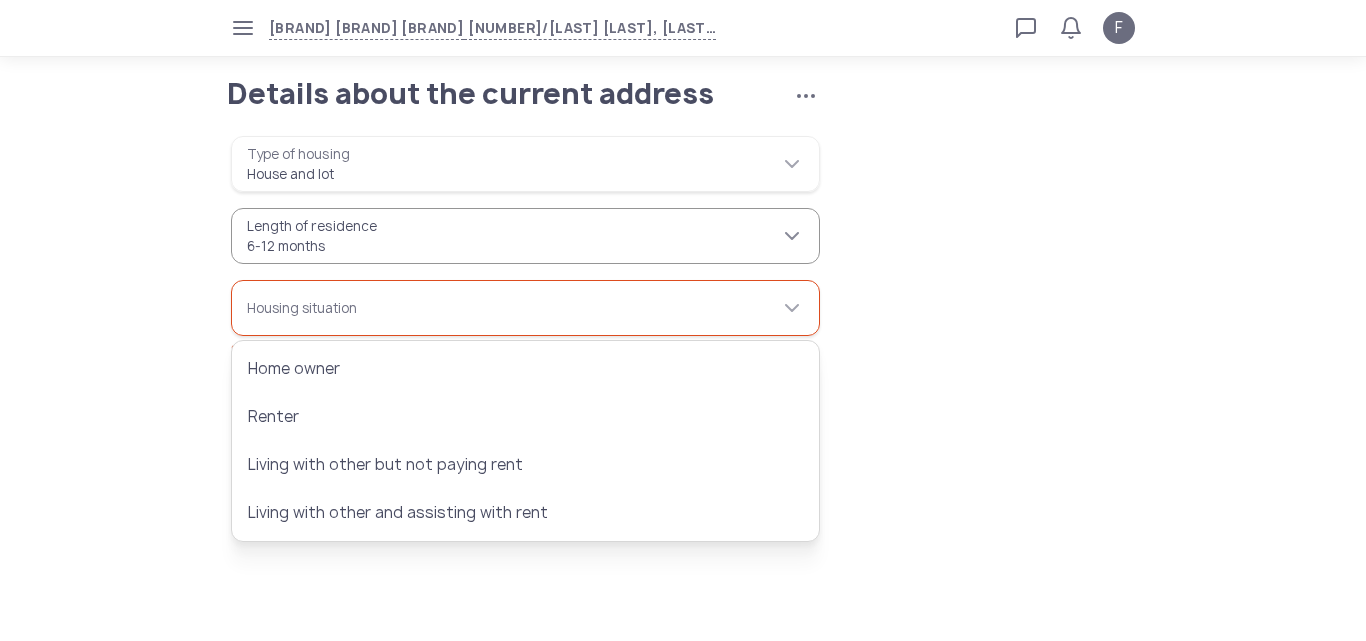 click on "**********" at bounding box center (525, 236) 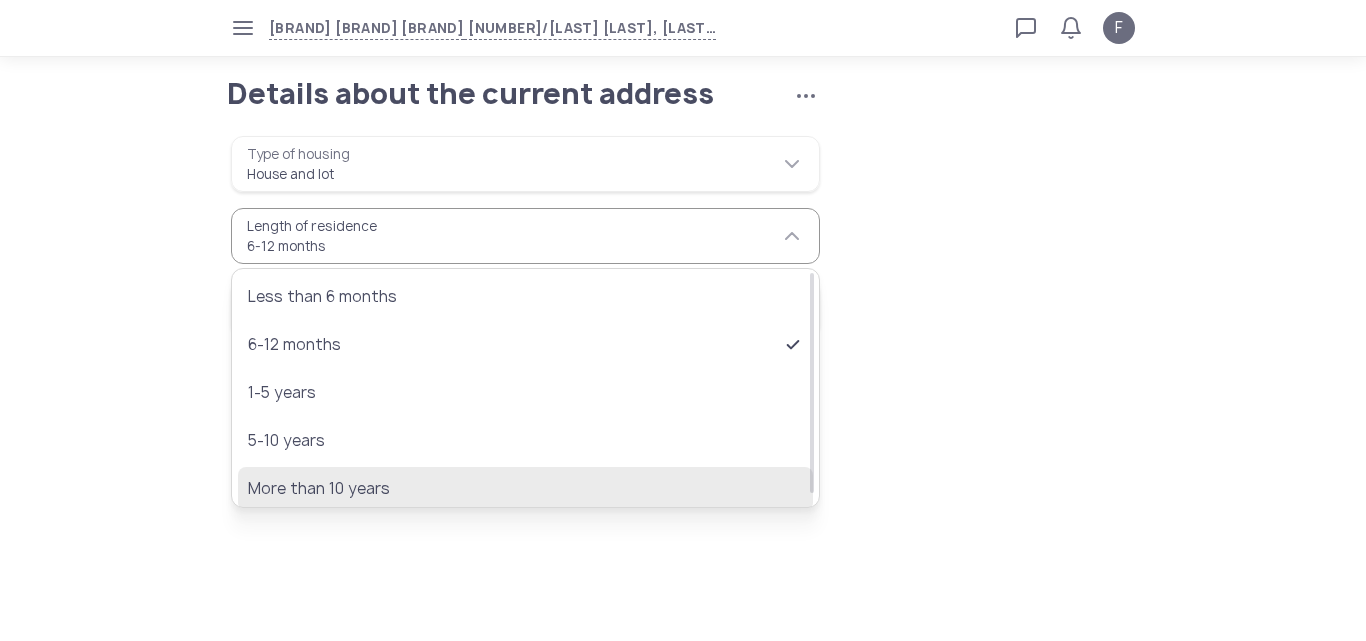 click on "More than 10 years" 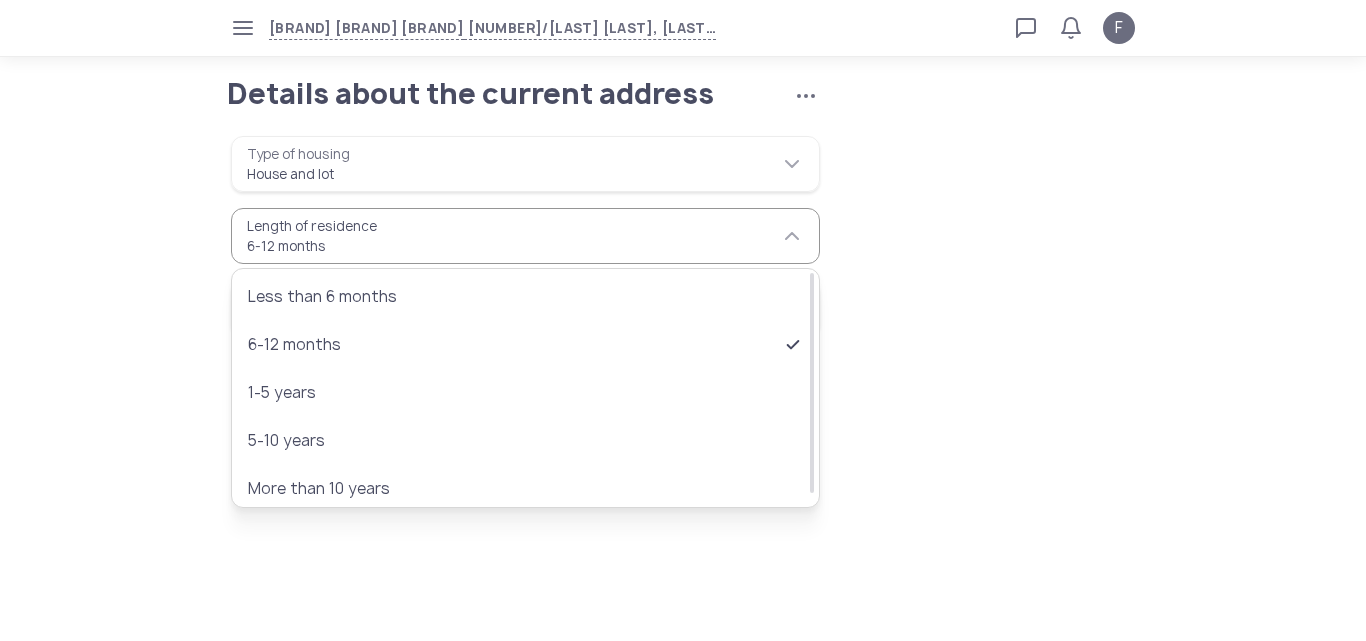 type on "**********" 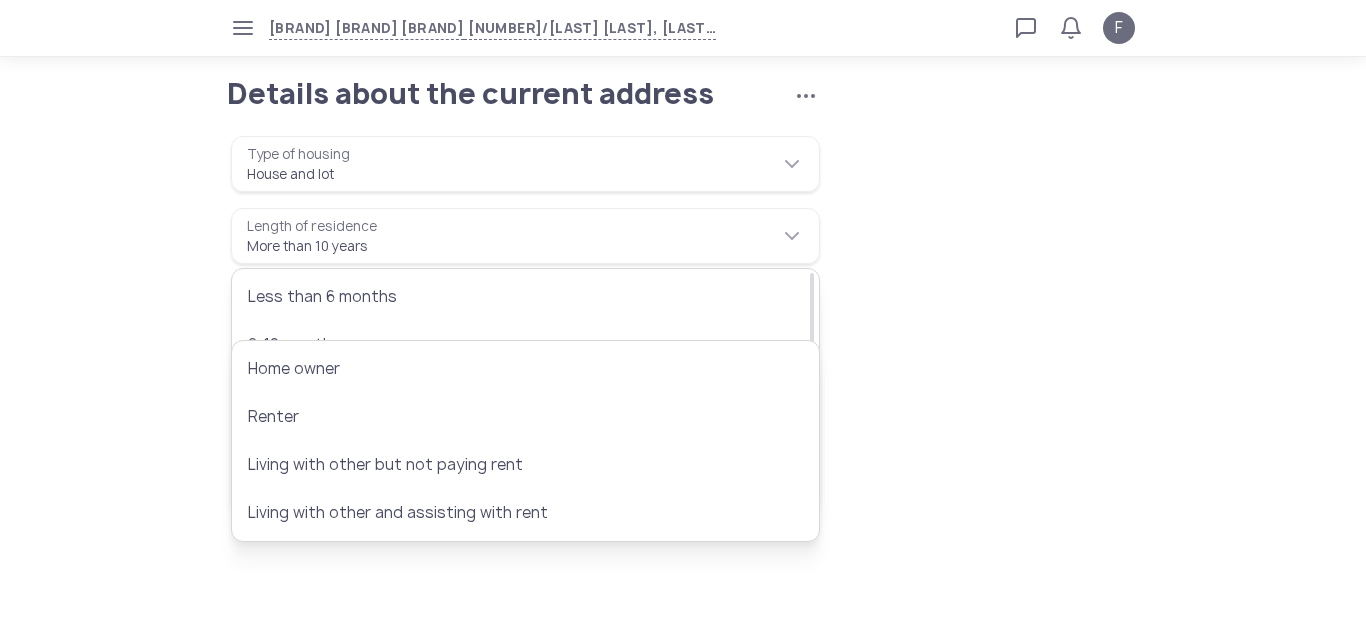 scroll, scrollTop: 0, scrollLeft: 0, axis: both 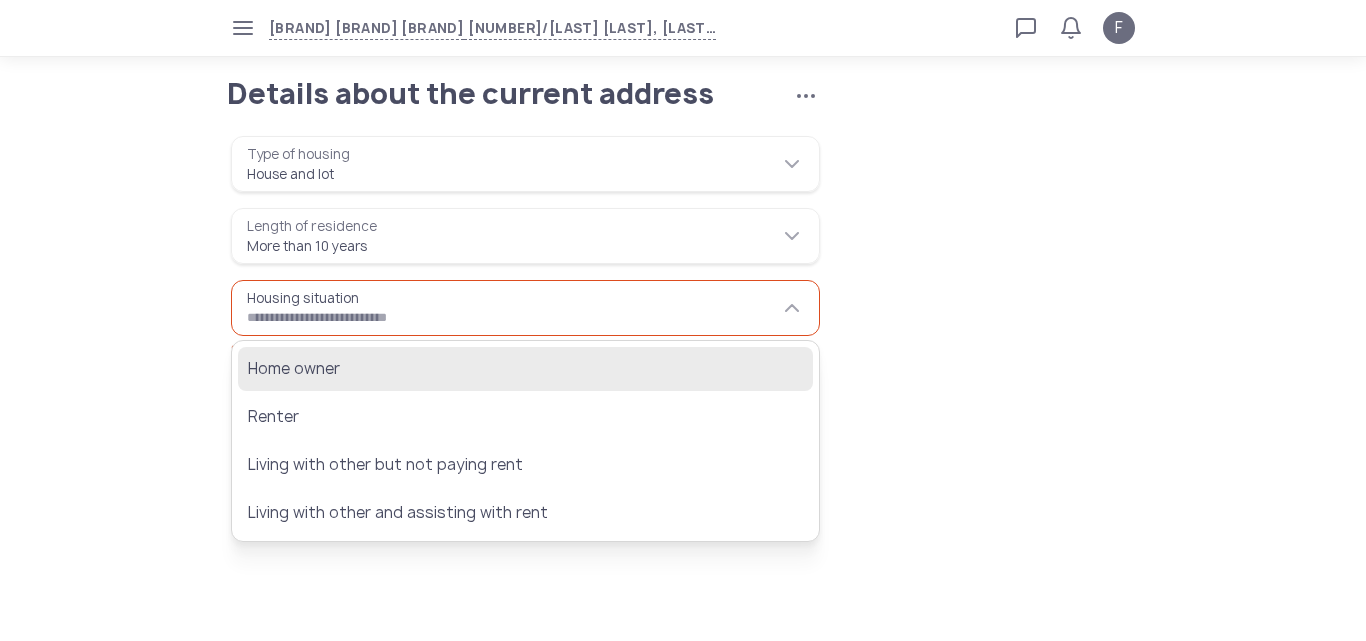 click on "Home owner" 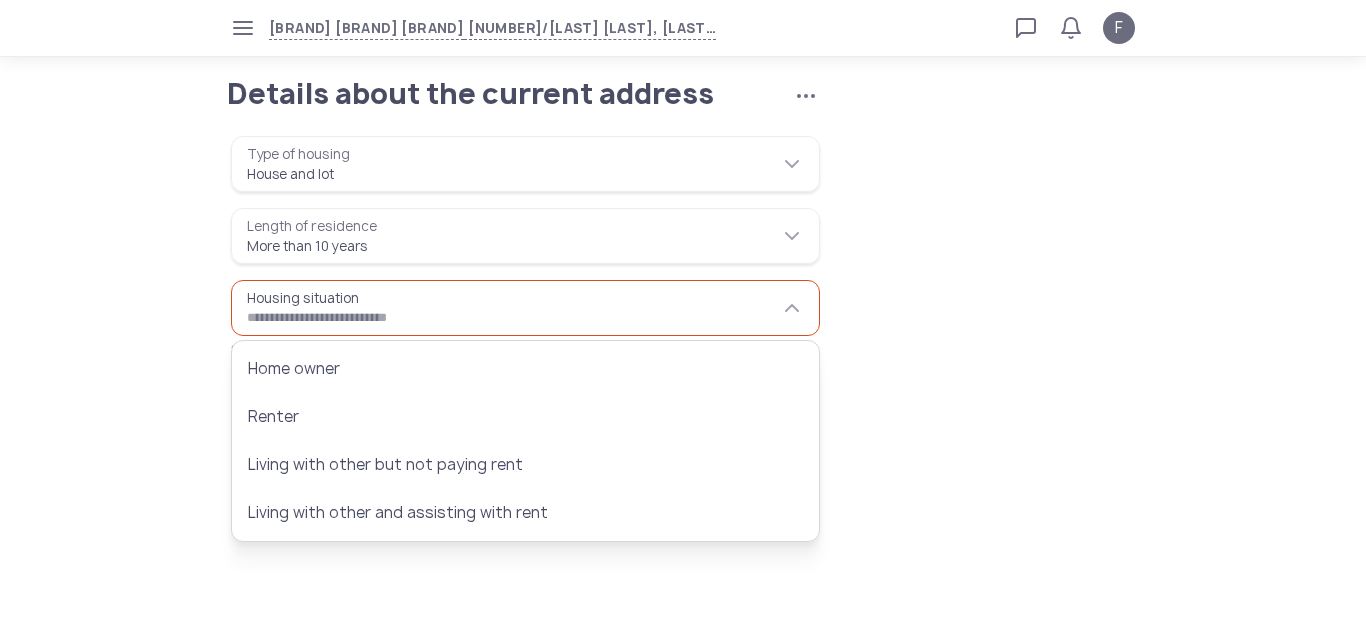 type on "**********" 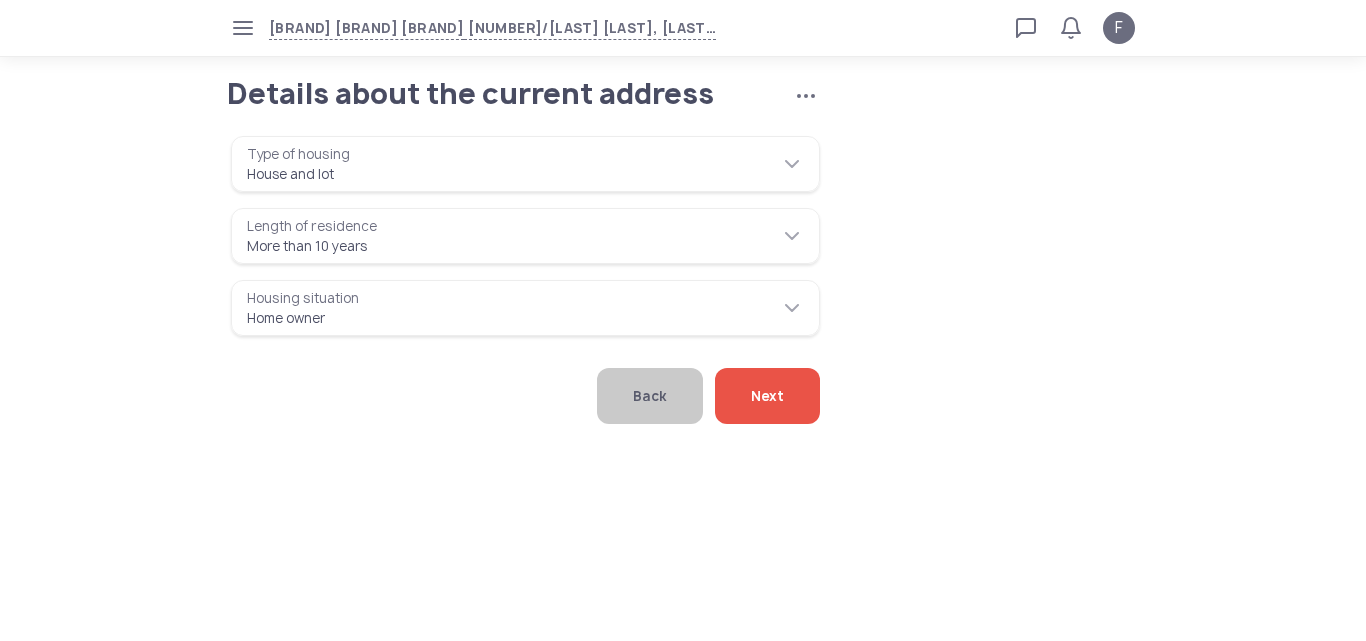 click on "Next" 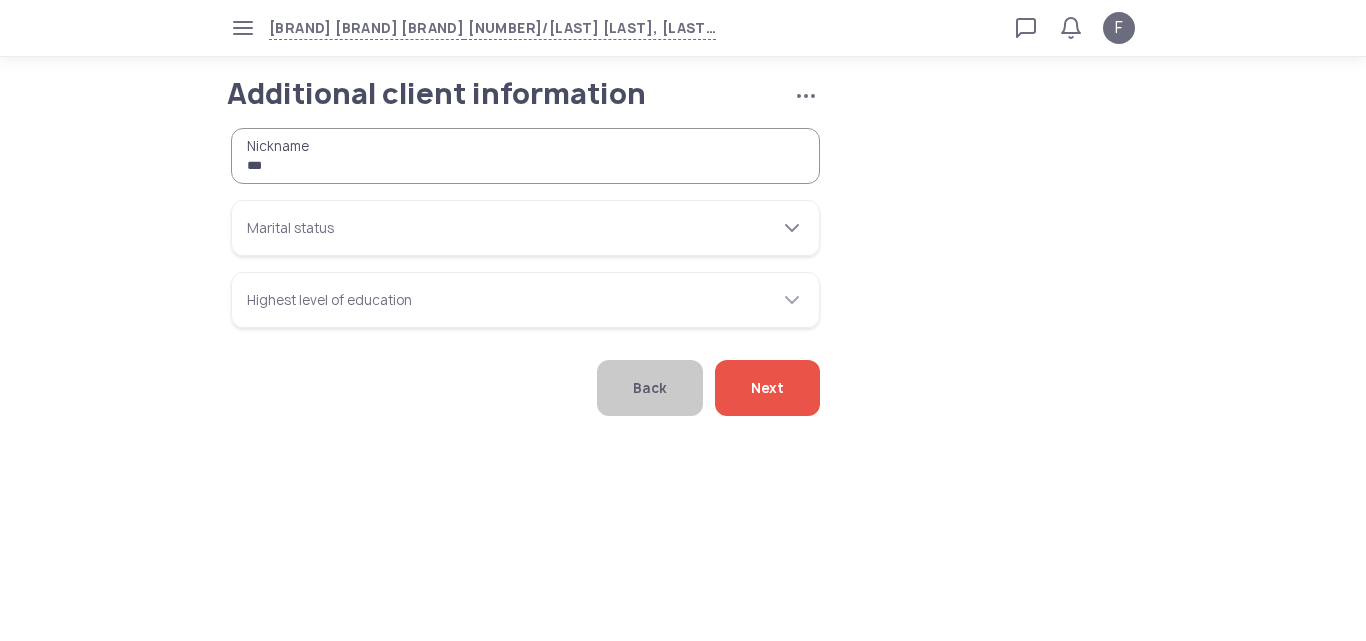 type on "***" 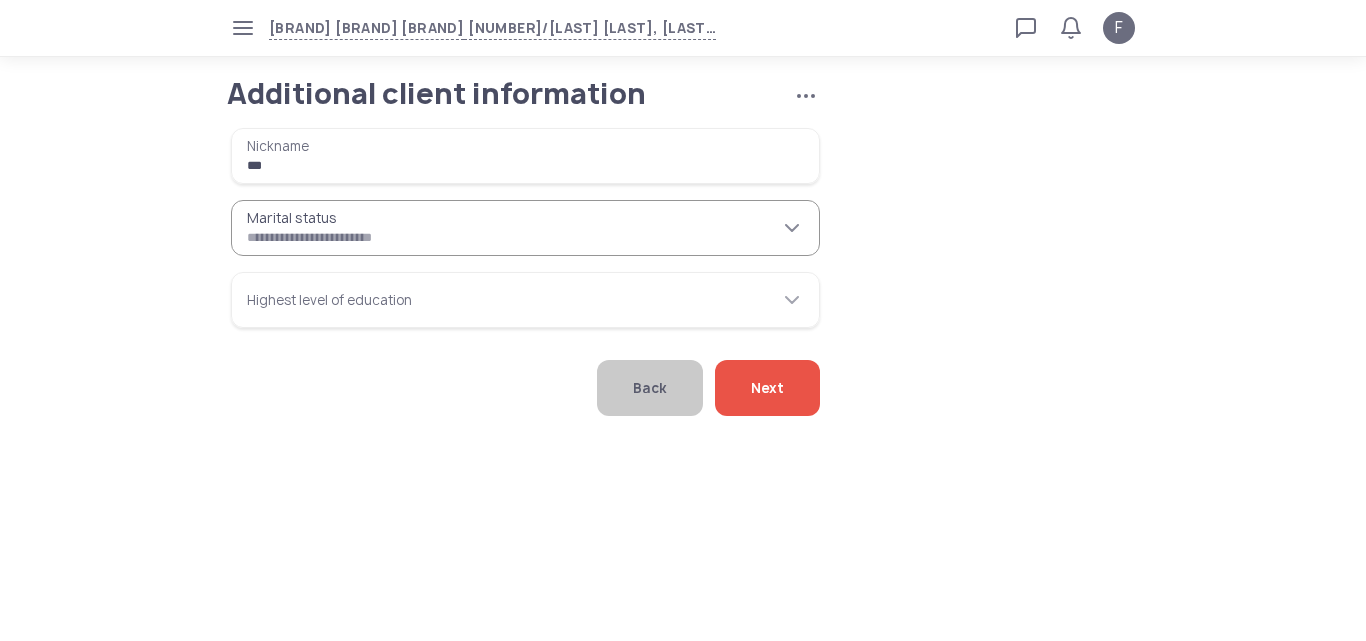 click on "Marital status" at bounding box center [525, 228] 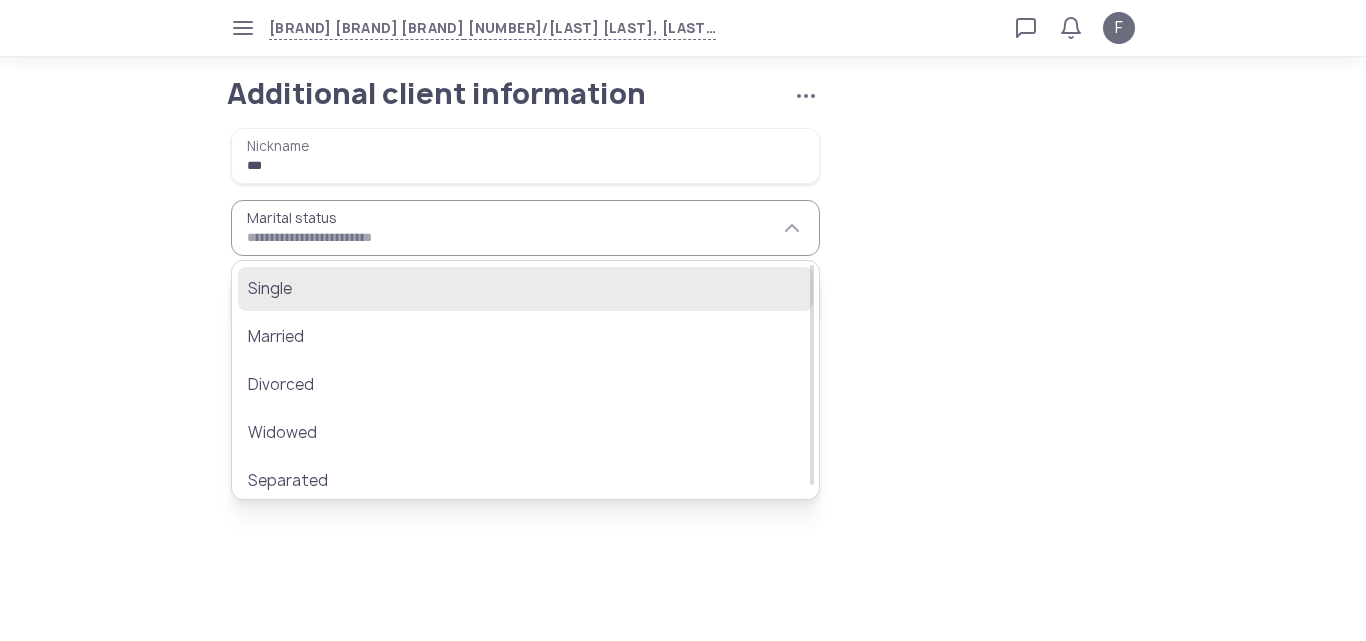 click on "Single" 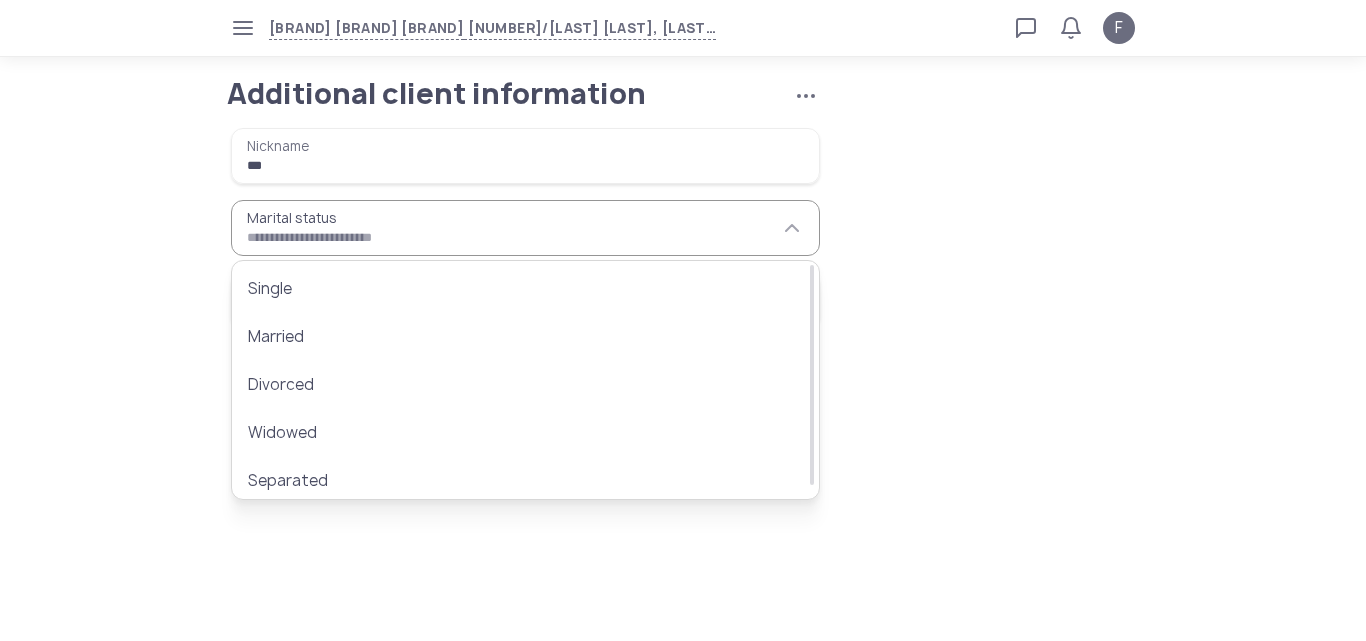 type on "******" 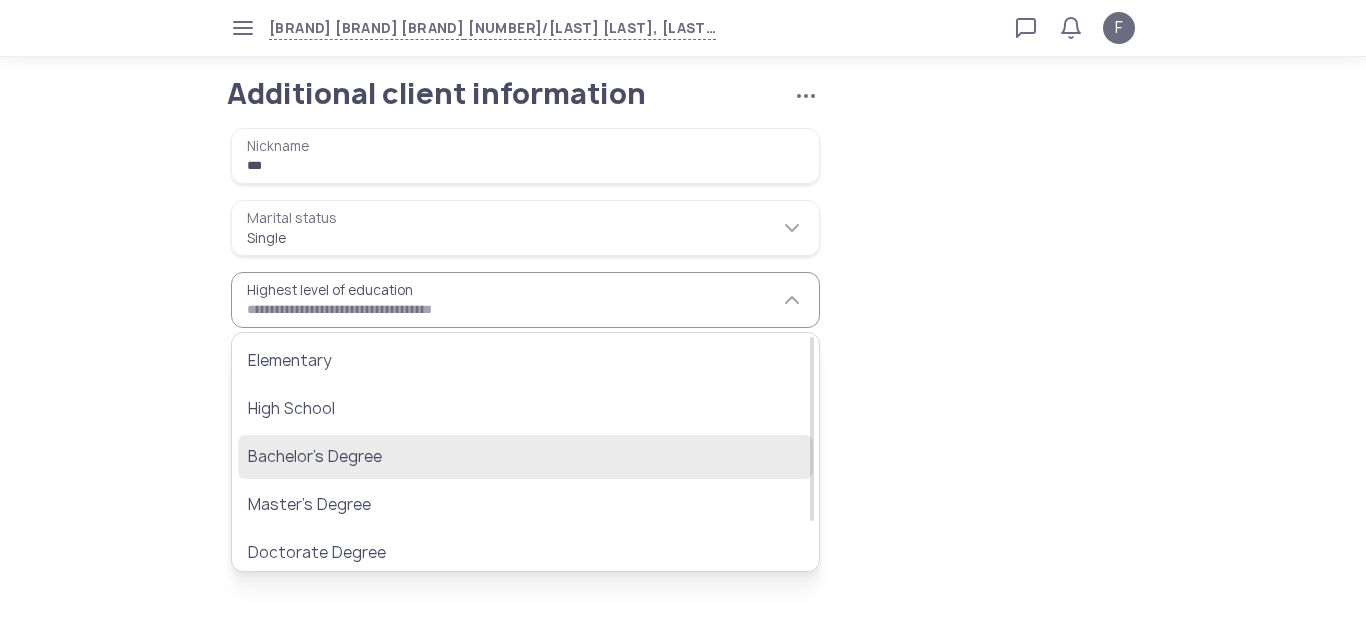 click on "Bachelor’s Degree" 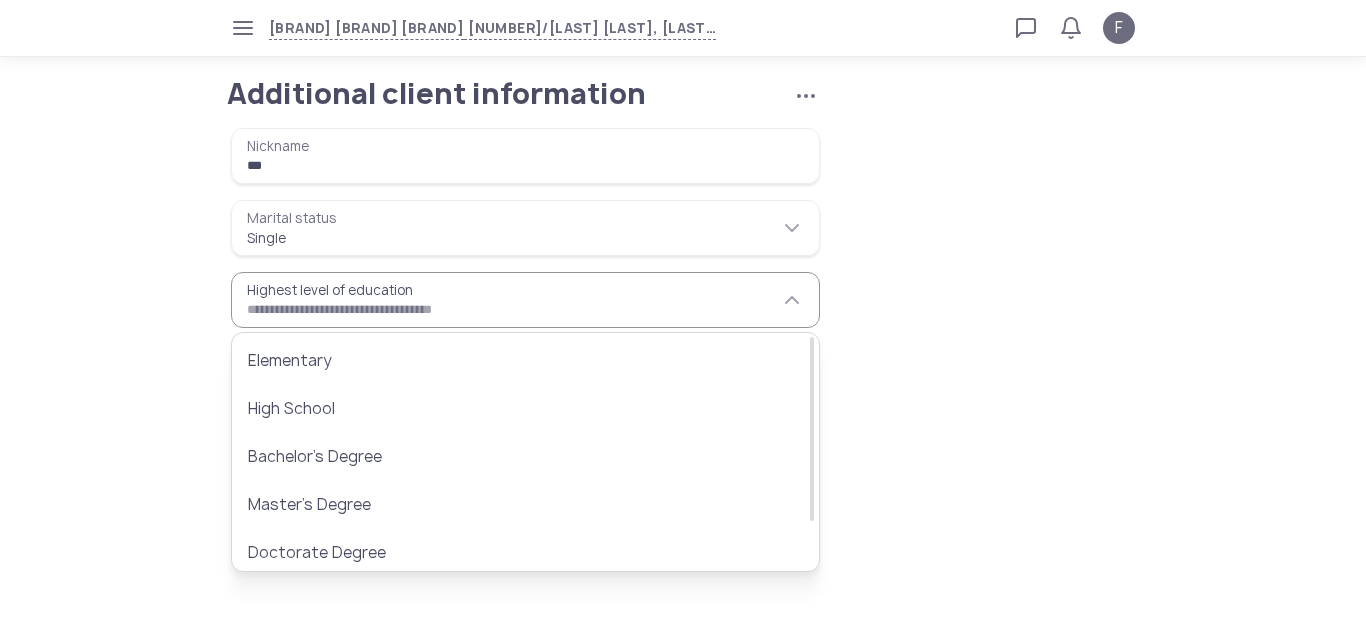 type on "**********" 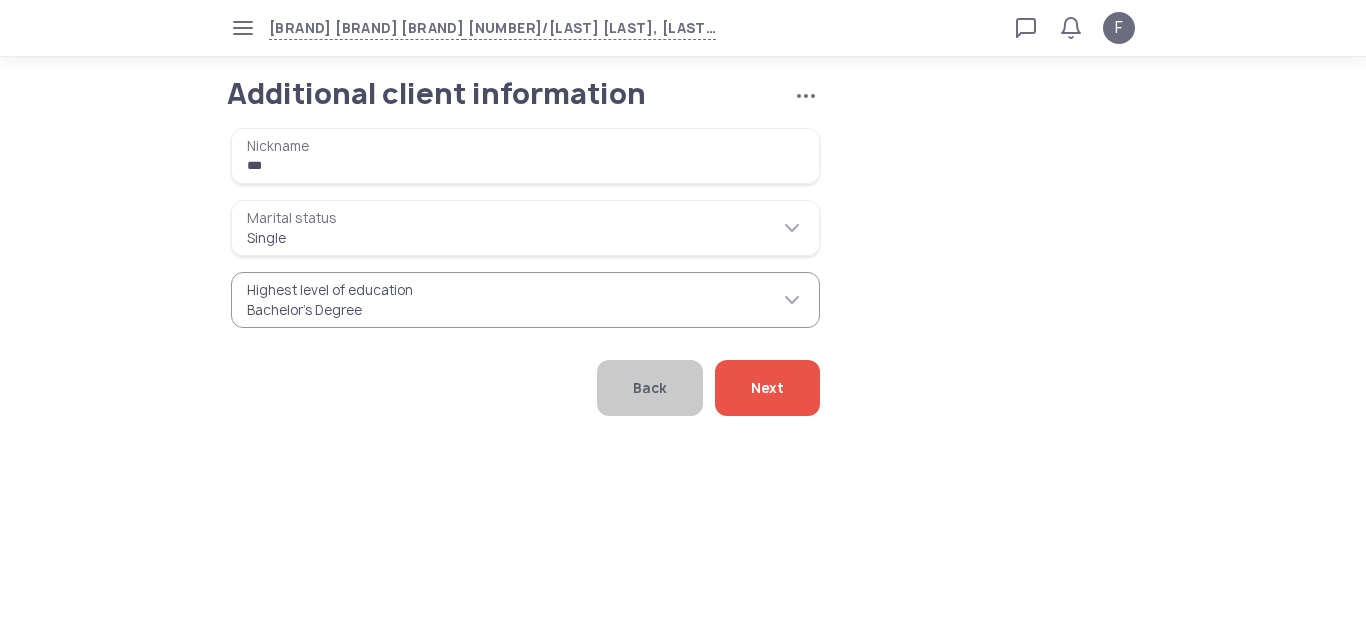 click on "Next" 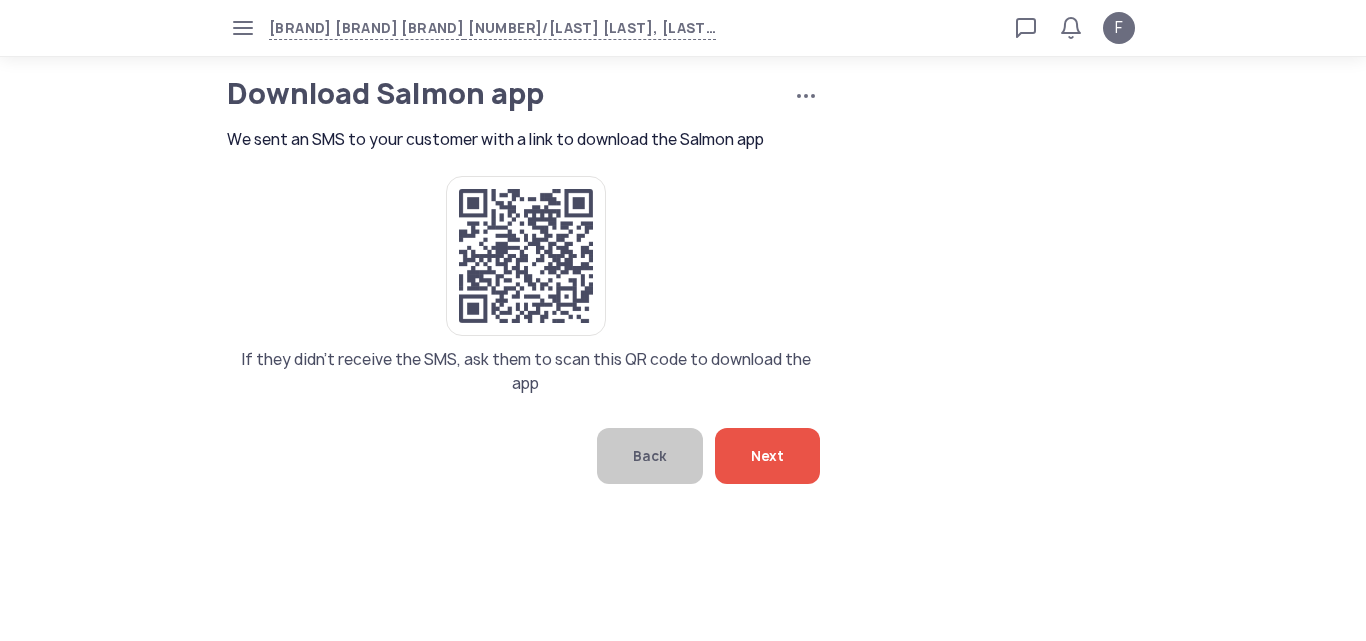 click 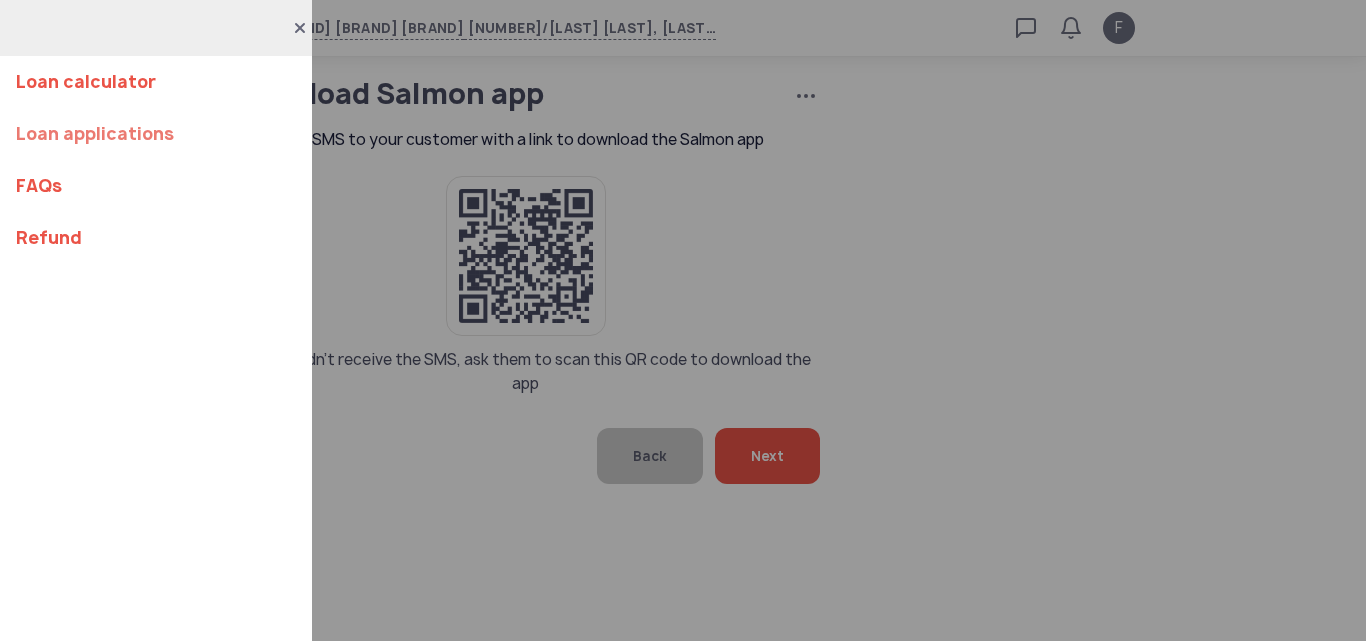 click on "Loan applications" 